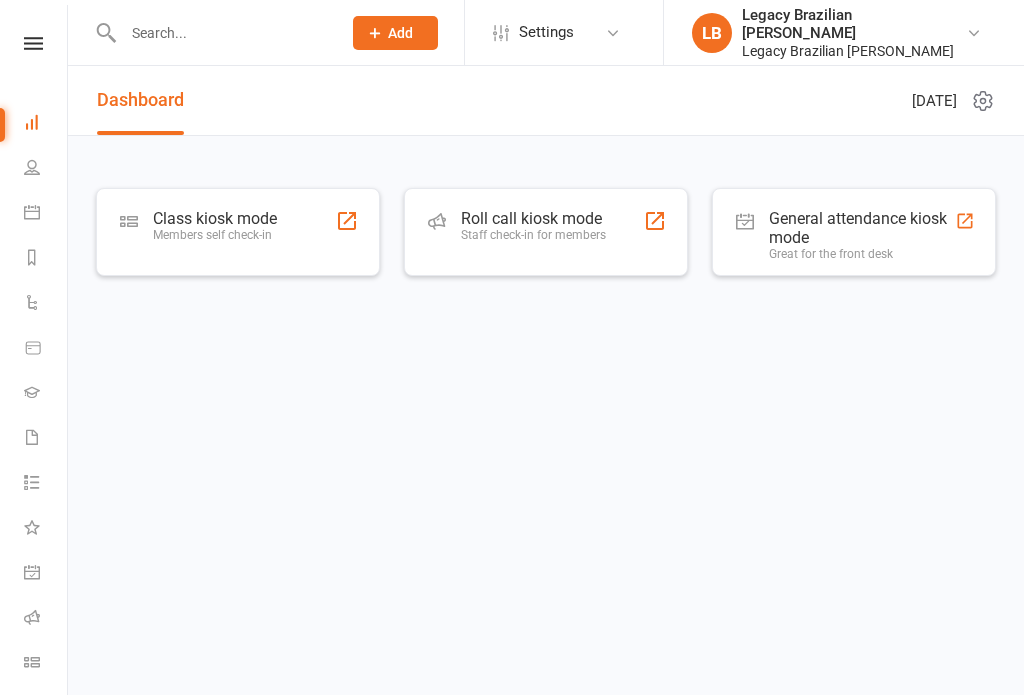 scroll, scrollTop: 0, scrollLeft: 0, axis: both 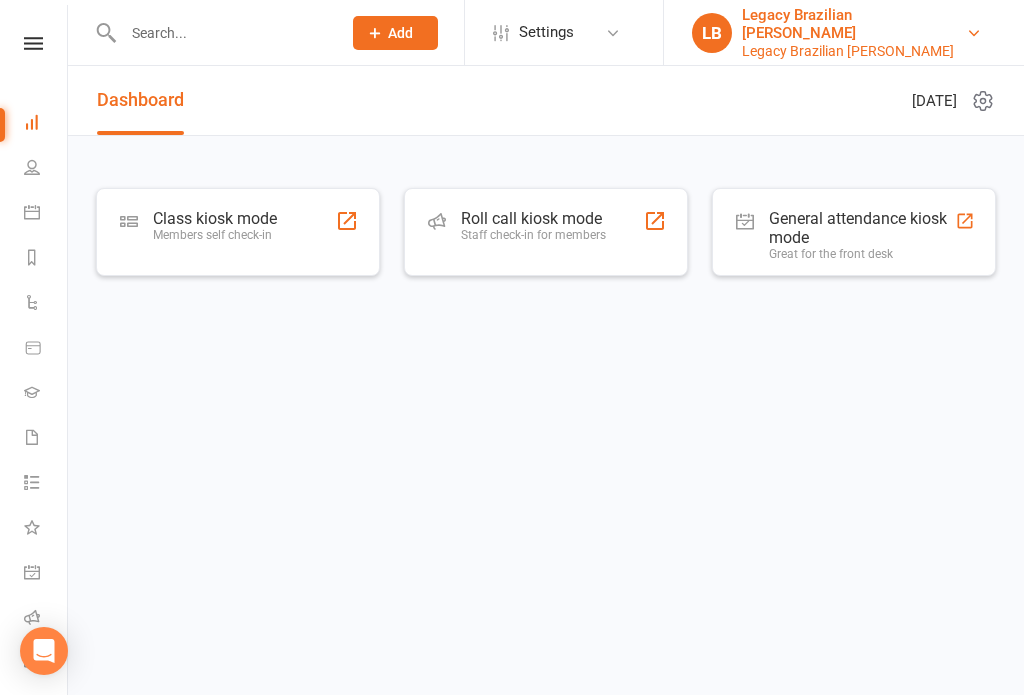 click on "LB Legacy Brazilian Jiu Jitsu Legacy Brazilian Jiu Jitsu" at bounding box center [842, 33] 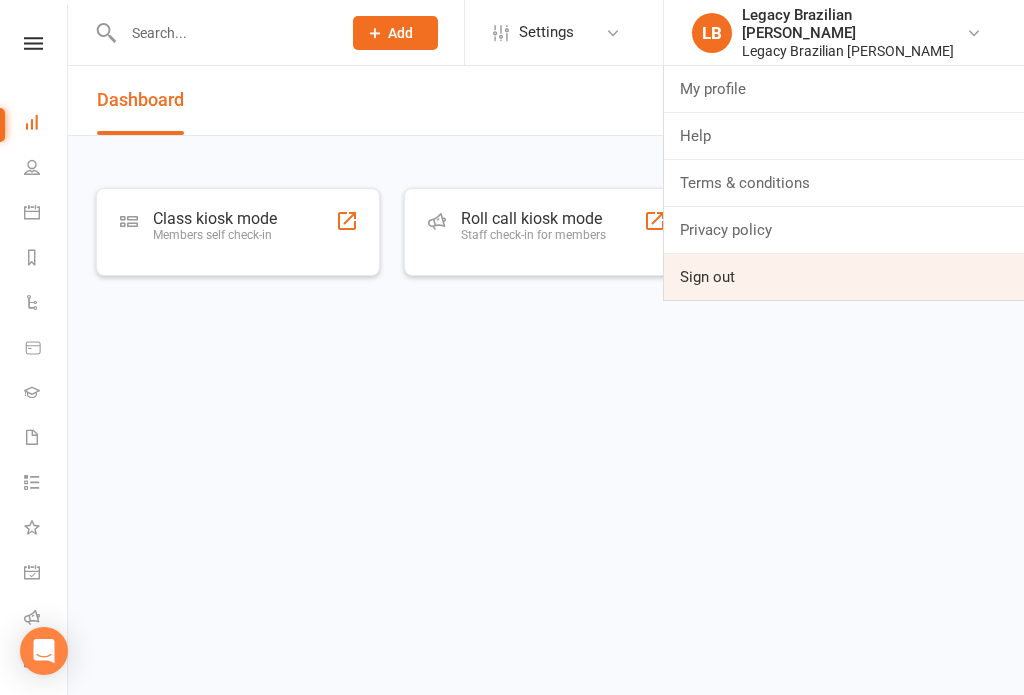 click on "Sign out" at bounding box center [844, 277] 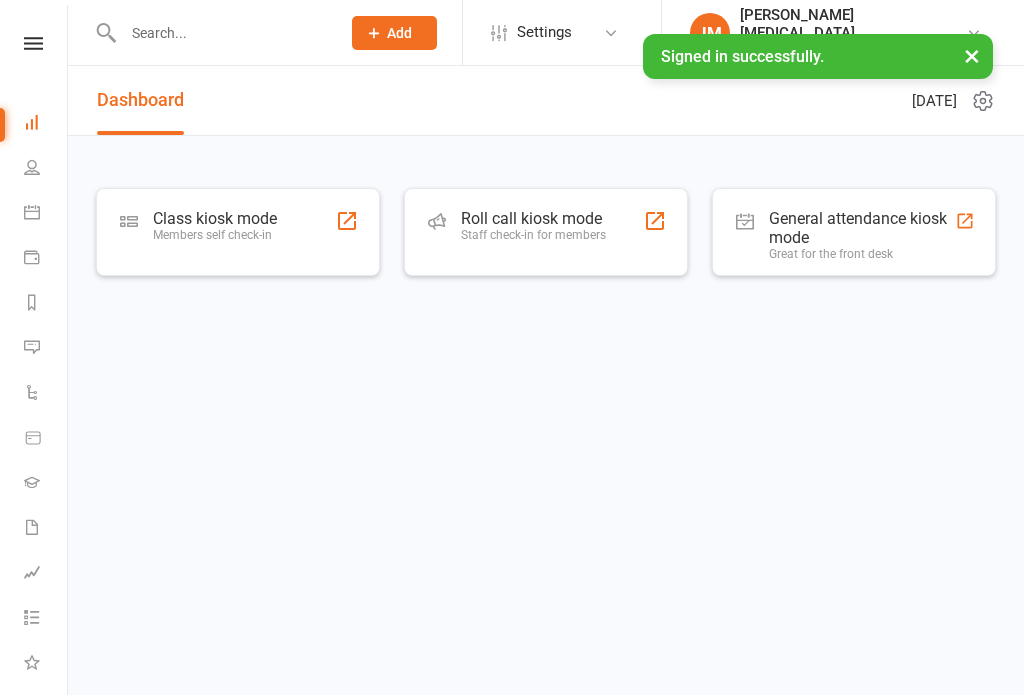scroll, scrollTop: 0, scrollLeft: 0, axis: both 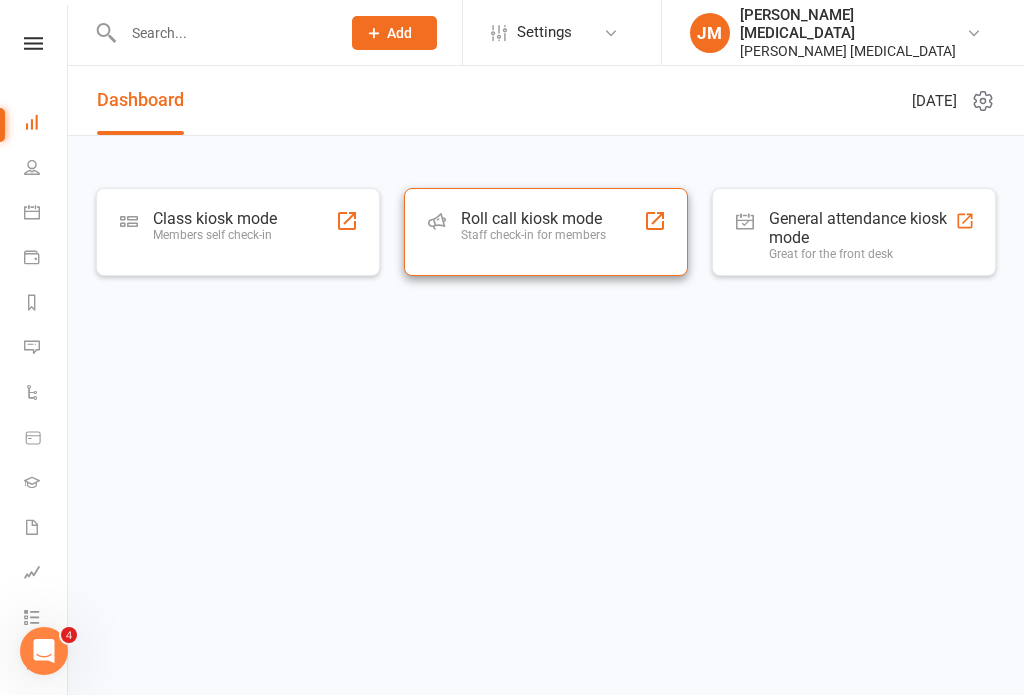 click on "Roll call kiosk mode Staff check-in for members" at bounding box center [533, 235] 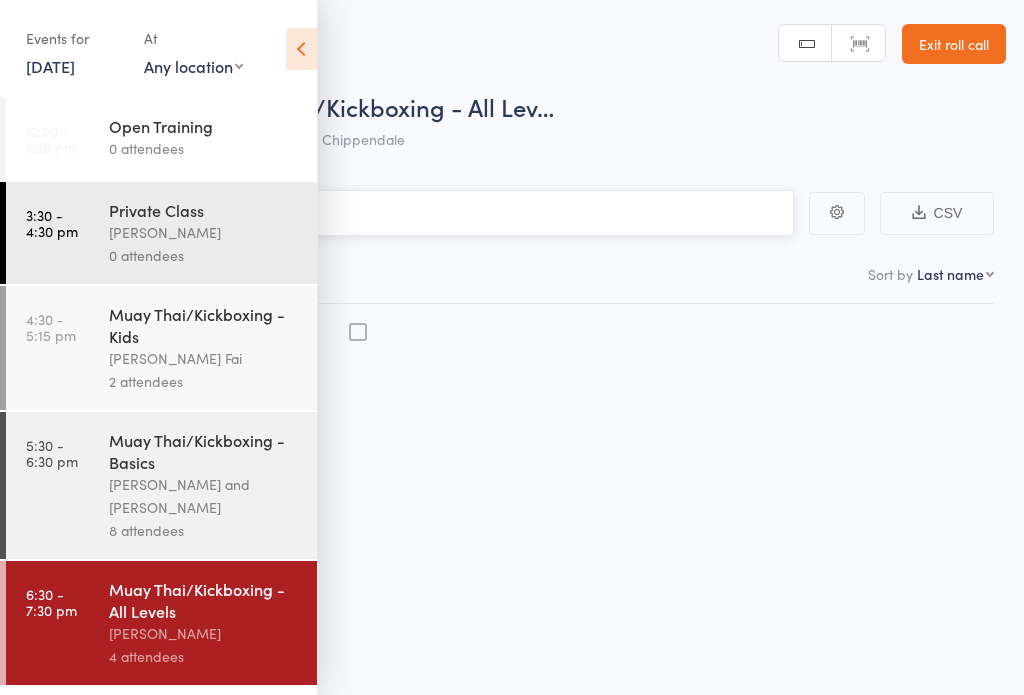 scroll, scrollTop: 0, scrollLeft: 0, axis: both 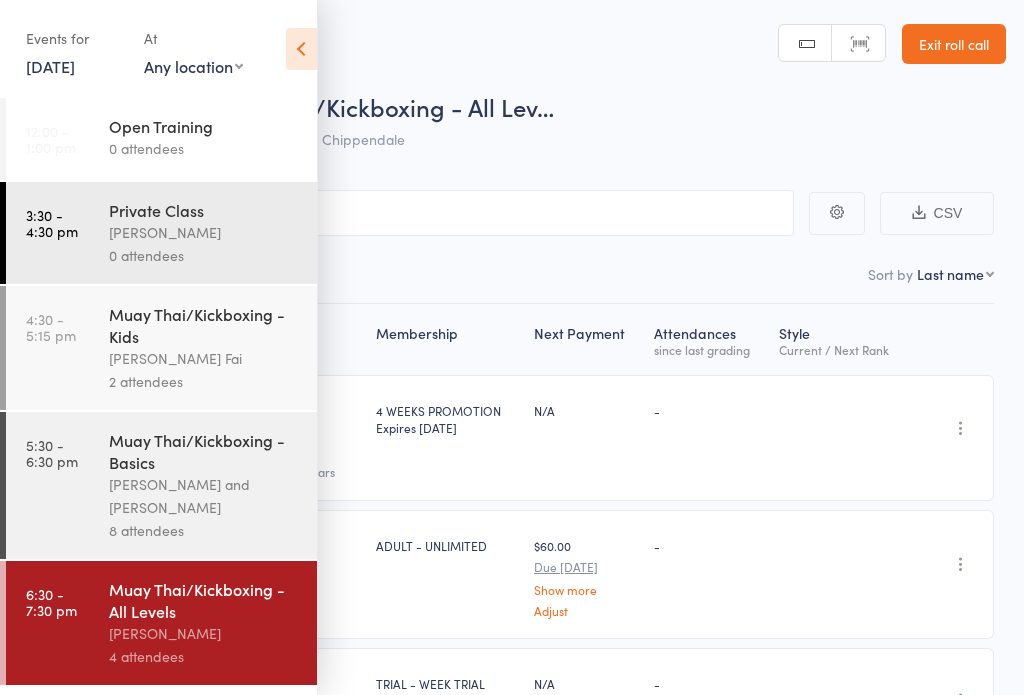 click at bounding box center (301, 49) 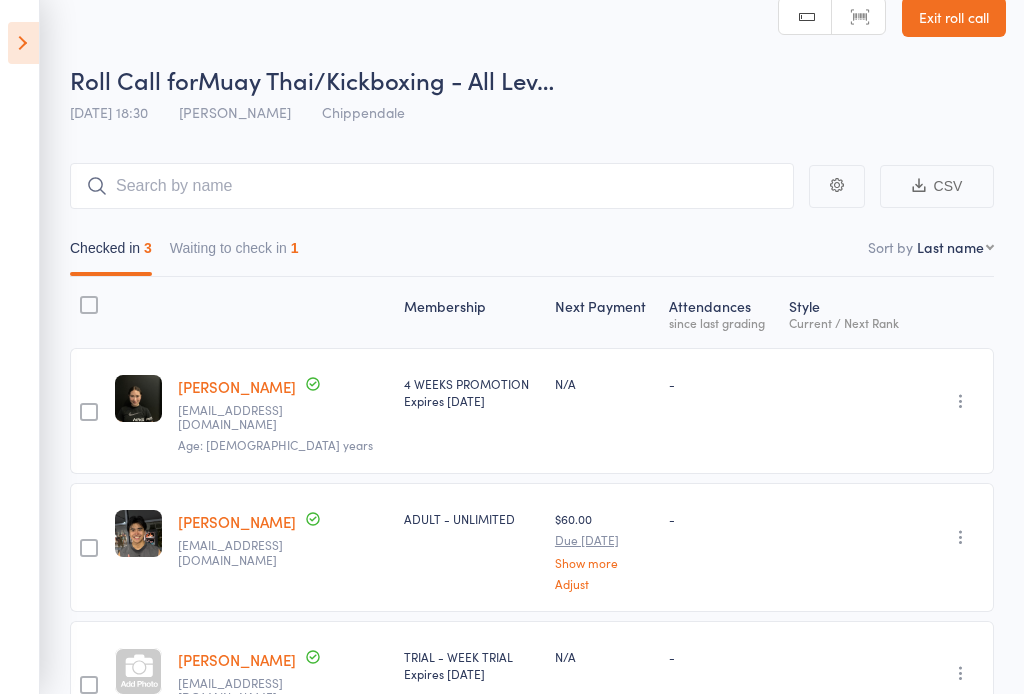 scroll, scrollTop: 0, scrollLeft: 0, axis: both 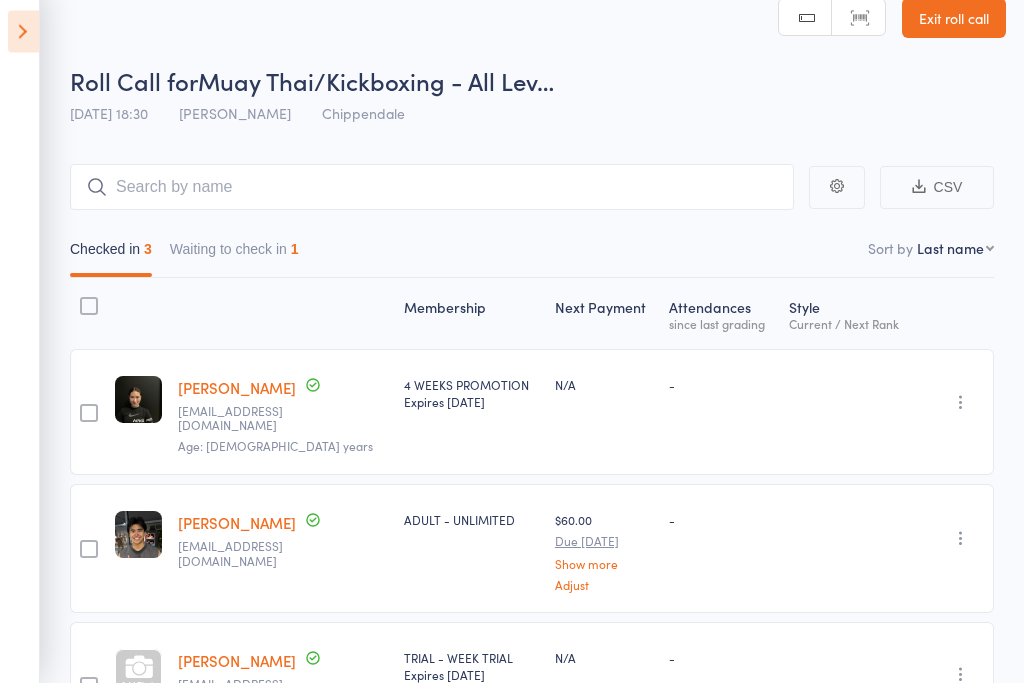 click on "Waiting to check in  1" at bounding box center (234, 266) 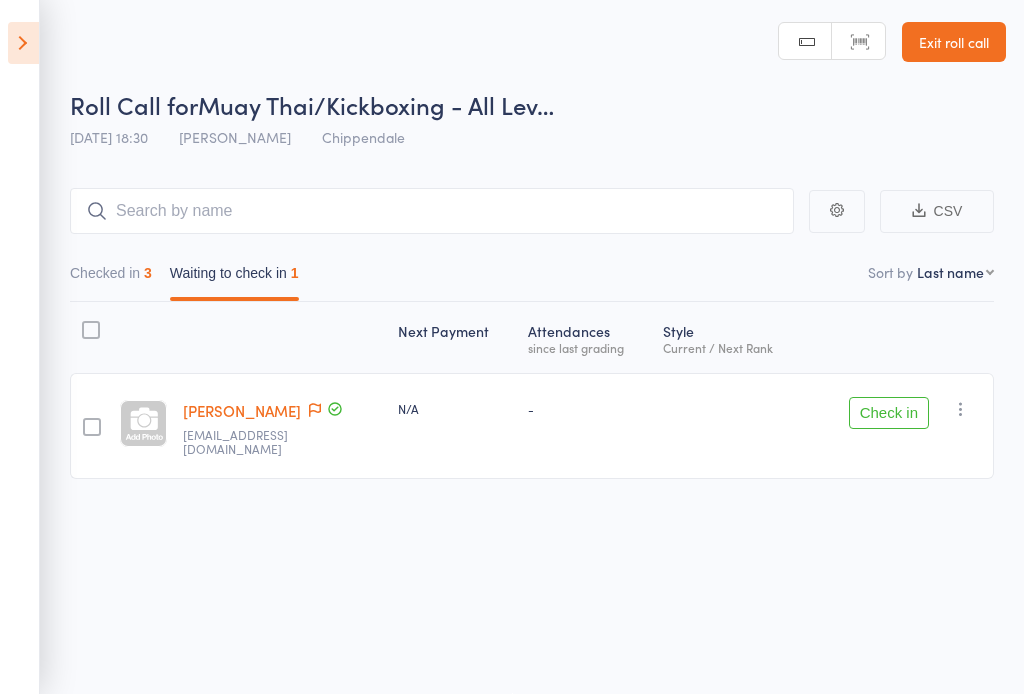 scroll, scrollTop: 14, scrollLeft: 0, axis: vertical 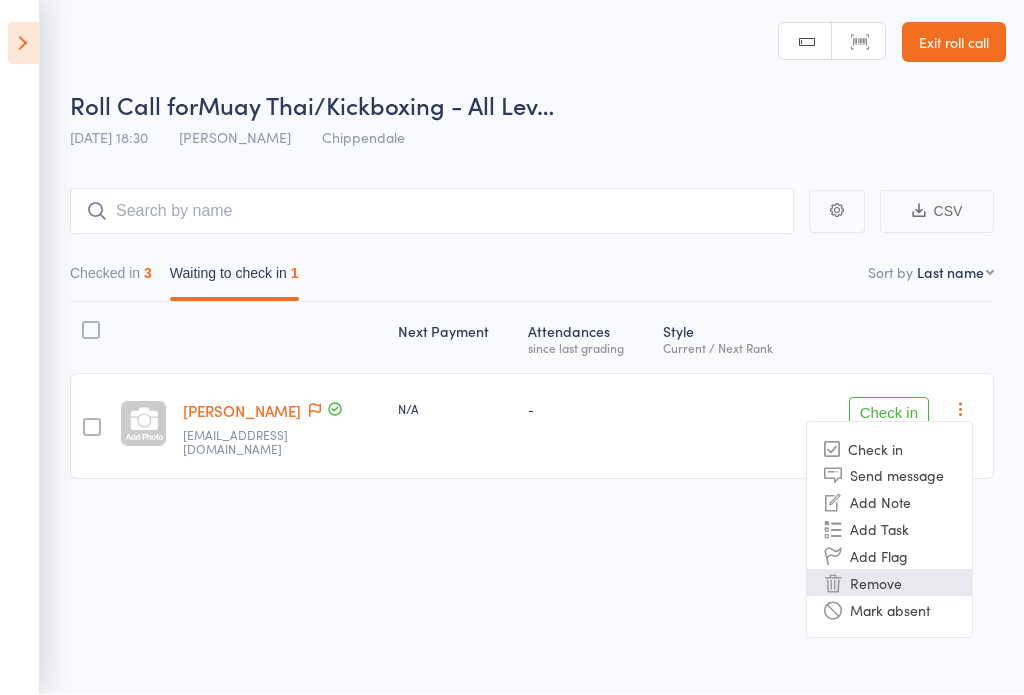 click on "Remove" at bounding box center [889, 583] 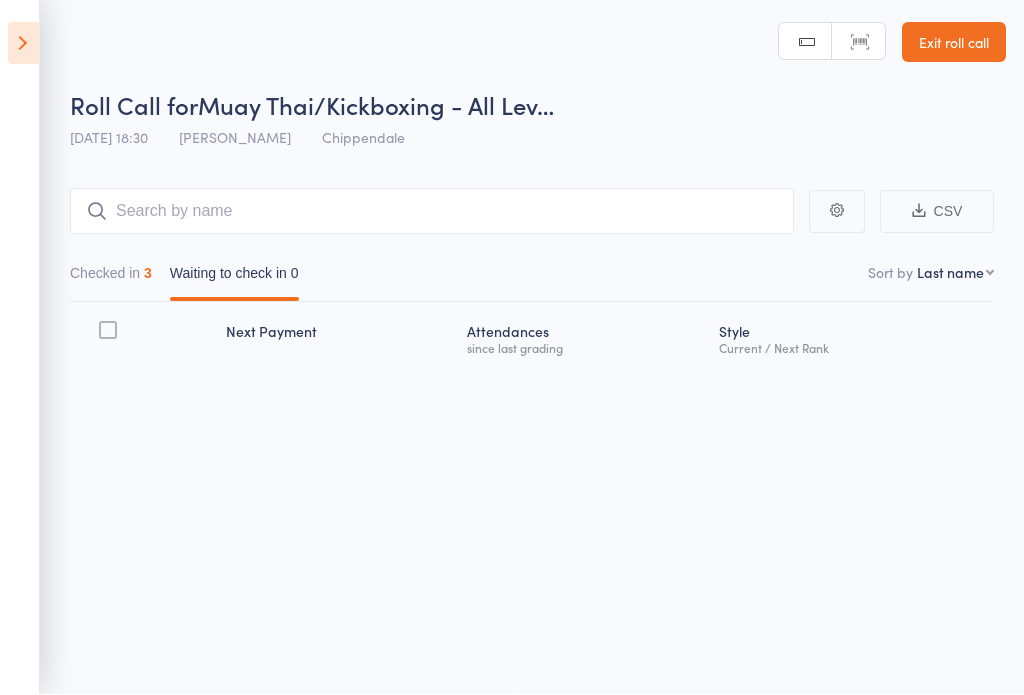 click on "Checked in  3" at bounding box center (111, 279) 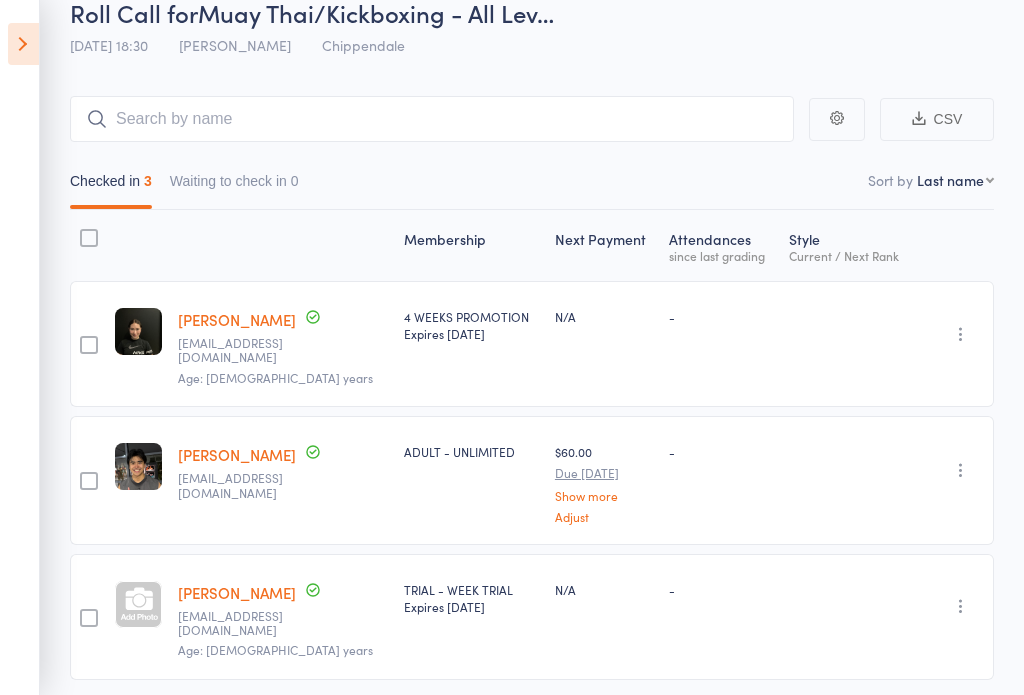scroll, scrollTop: 110, scrollLeft: 0, axis: vertical 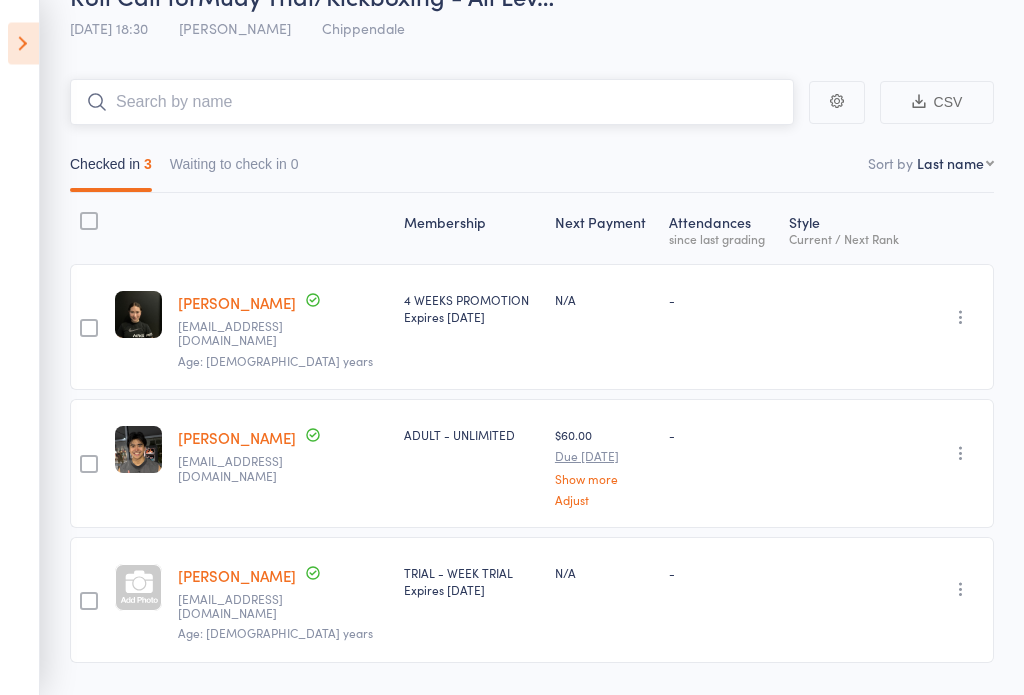 click at bounding box center (432, 103) 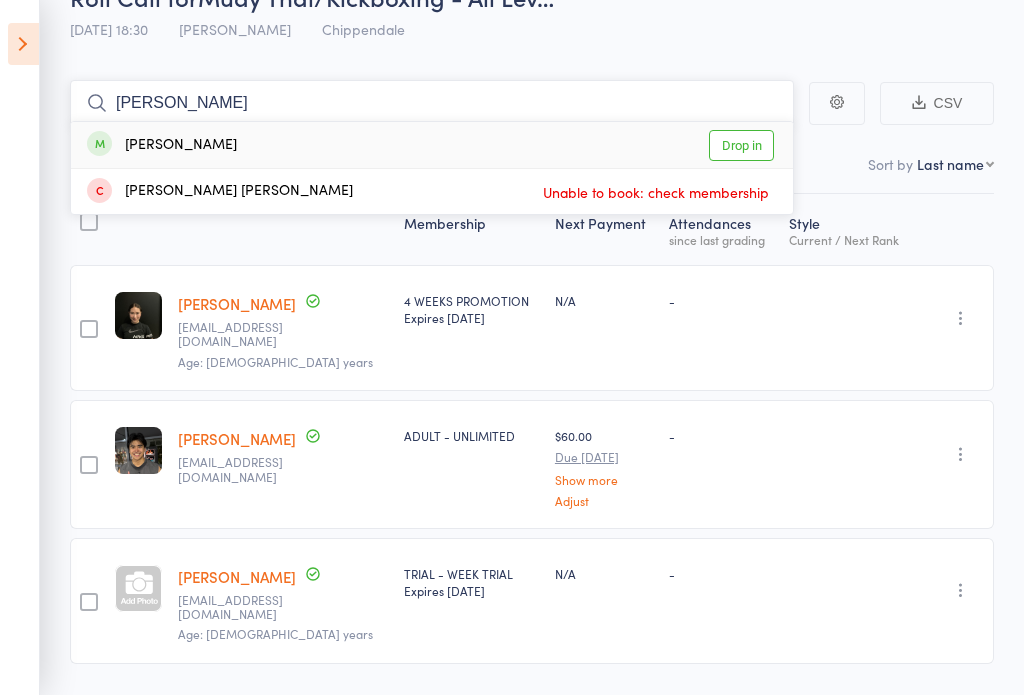 type on "Kaye" 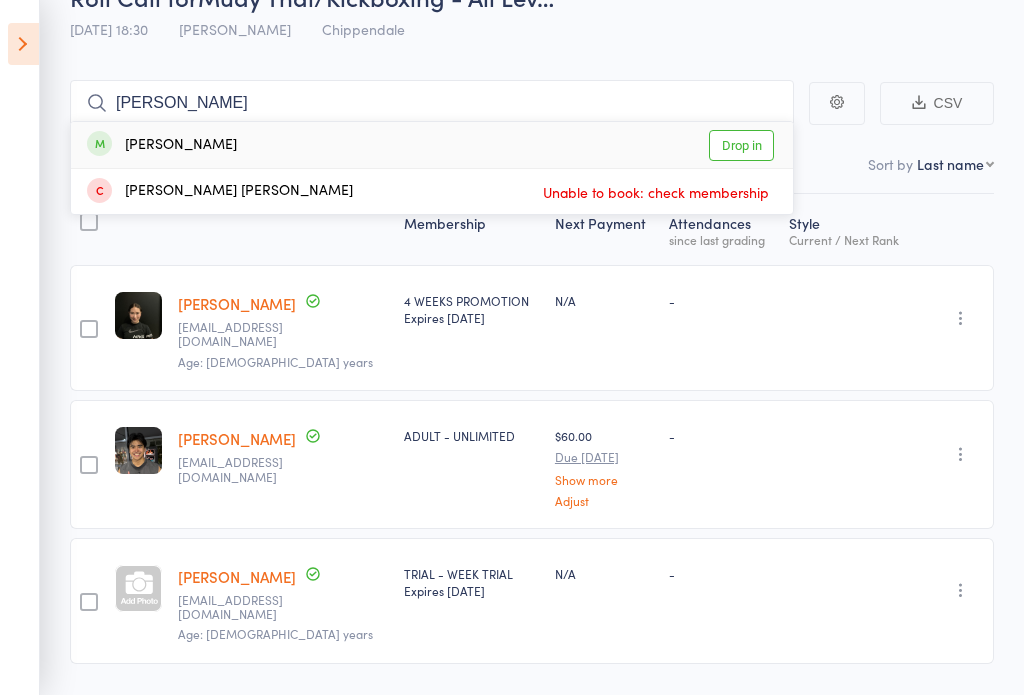 click on "Drop in" at bounding box center [741, 145] 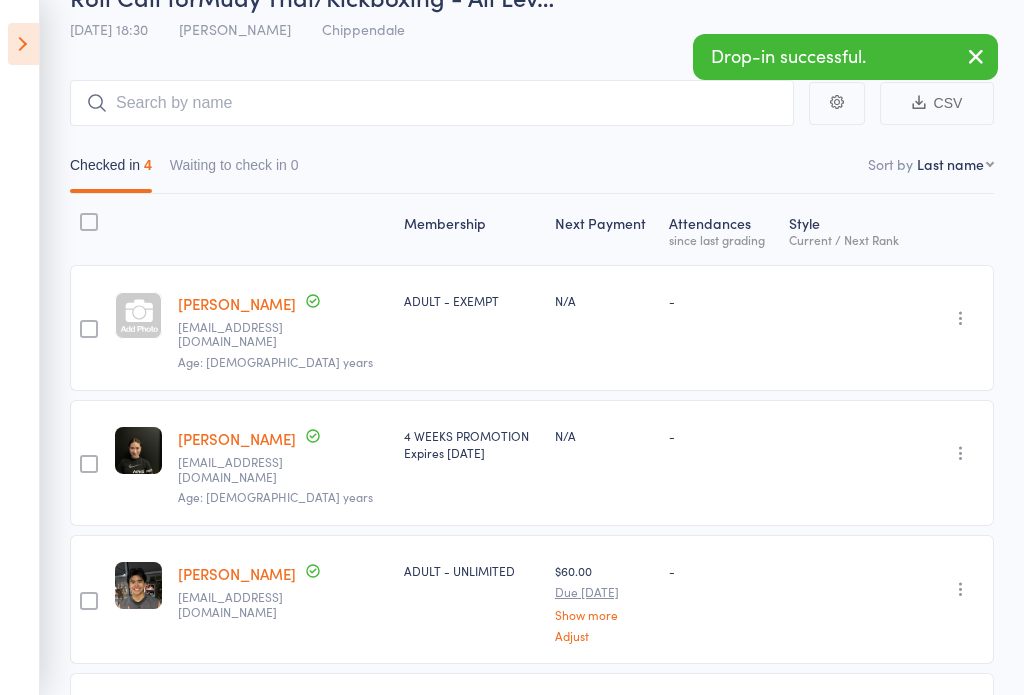 click at bounding box center (976, 58) 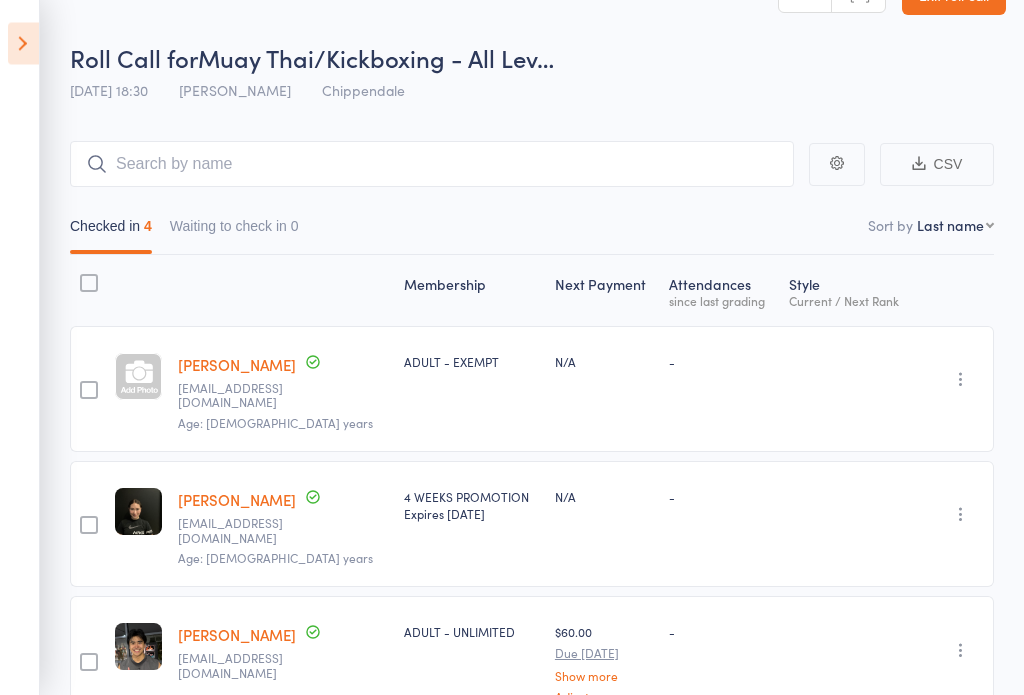 scroll, scrollTop: 0, scrollLeft: 0, axis: both 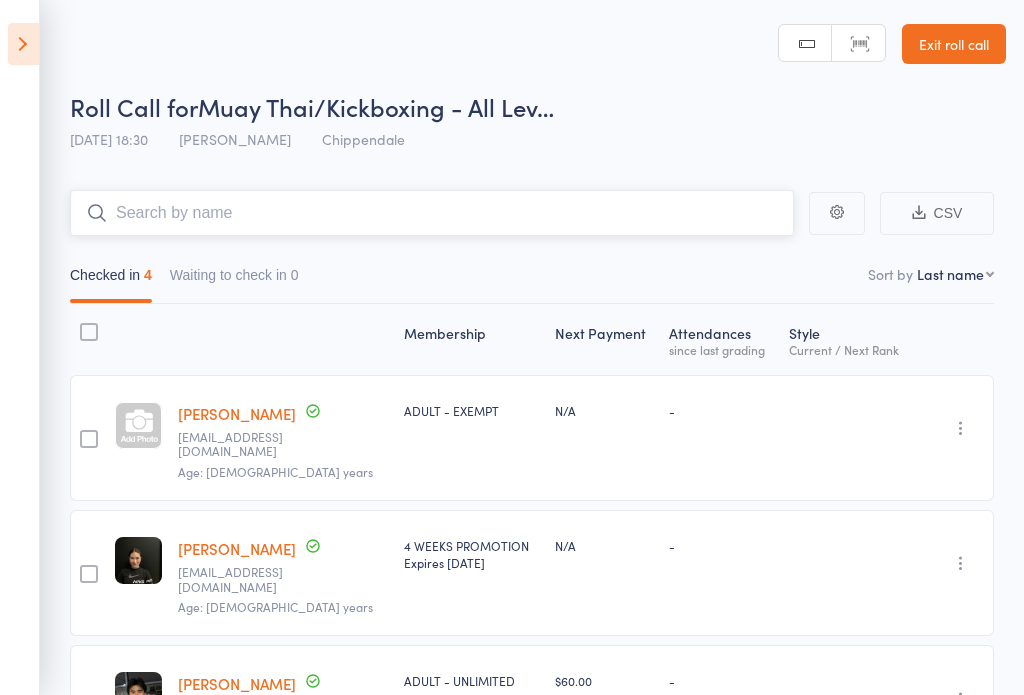 click at bounding box center (432, 213) 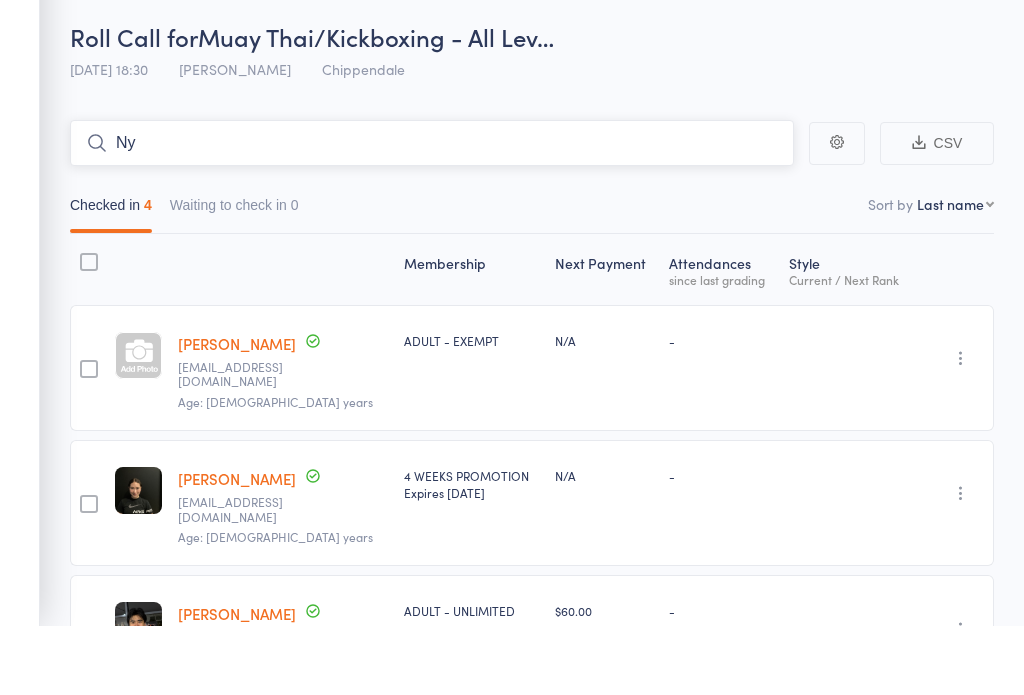 type on "N" 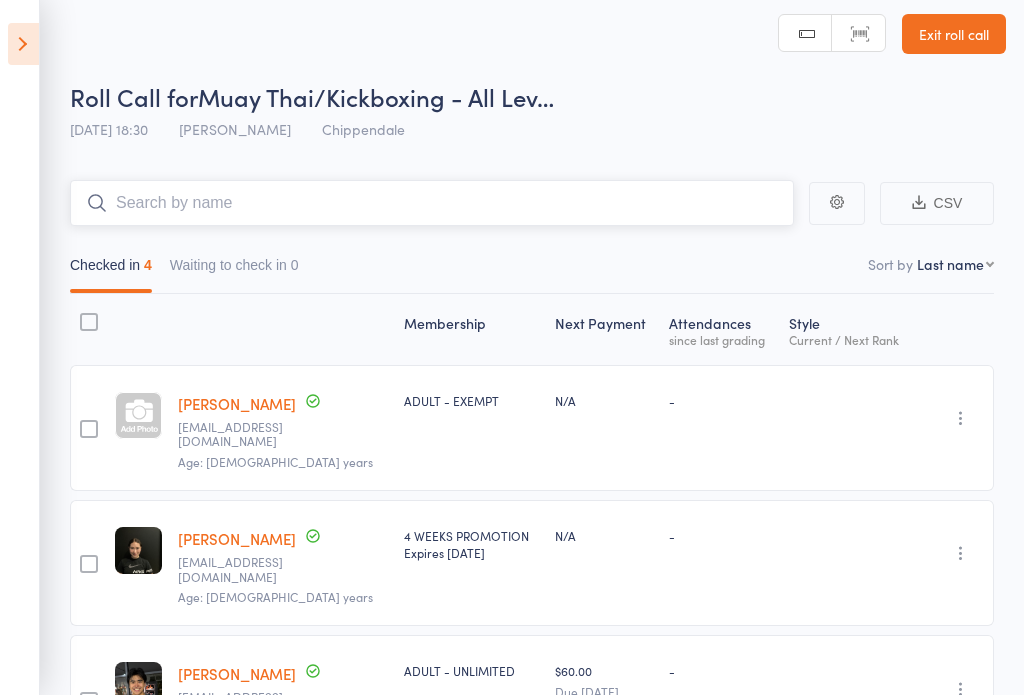 scroll, scrollTop: 8, scrollLeft: 0, axis: vertical 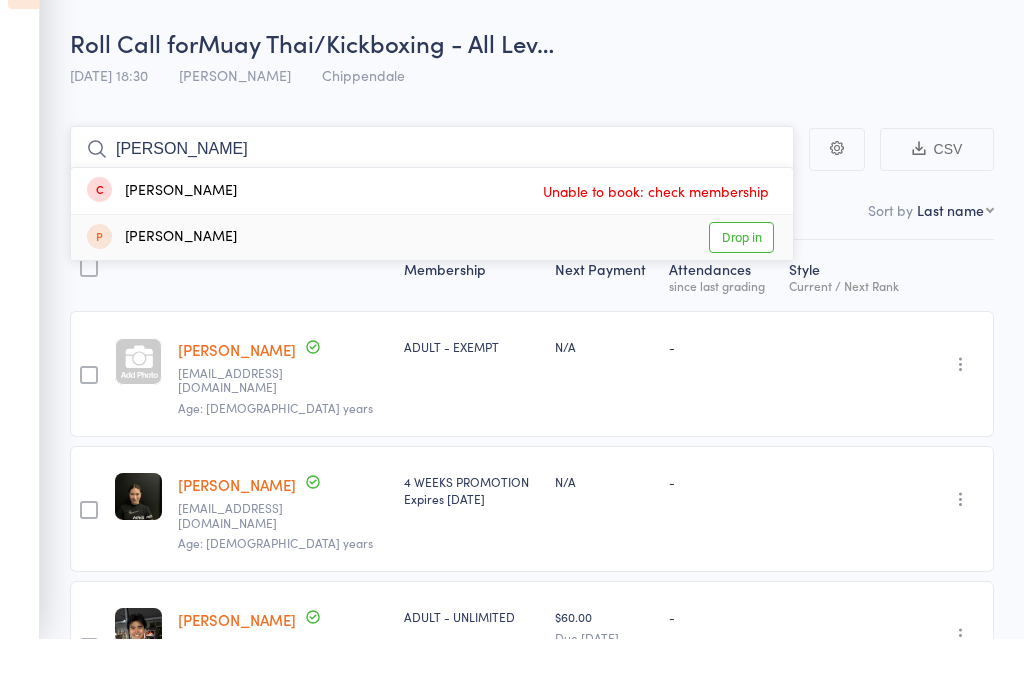 type on "Vincent" 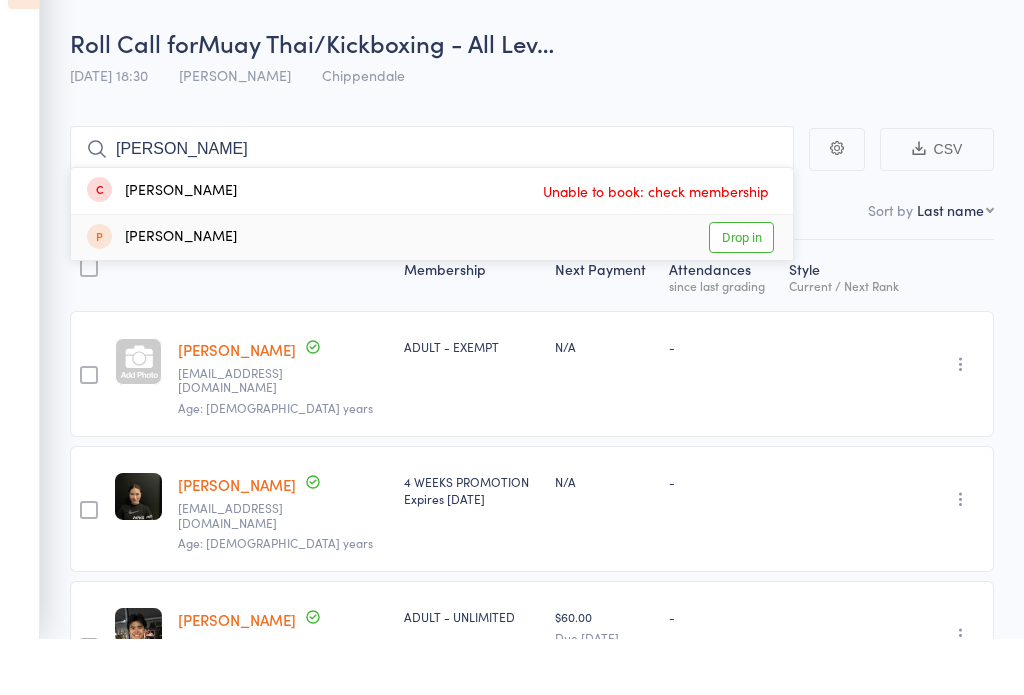 click on "Drop in" at bounding box center [741, 293] 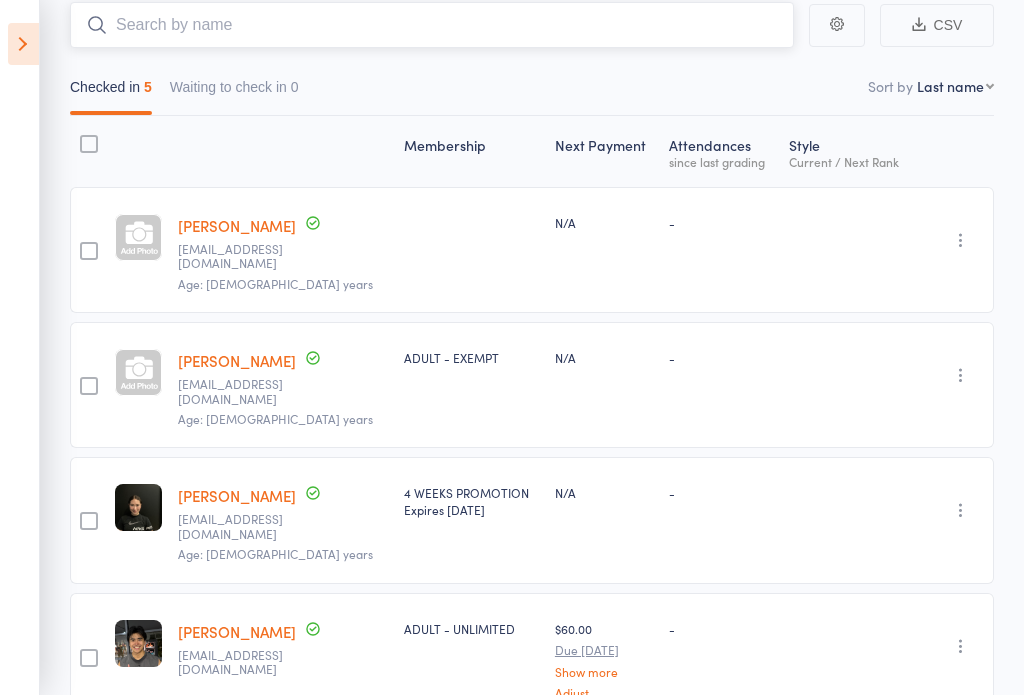 scroll, scrollTop: 187, scrollLeft: 0, axis: vertical 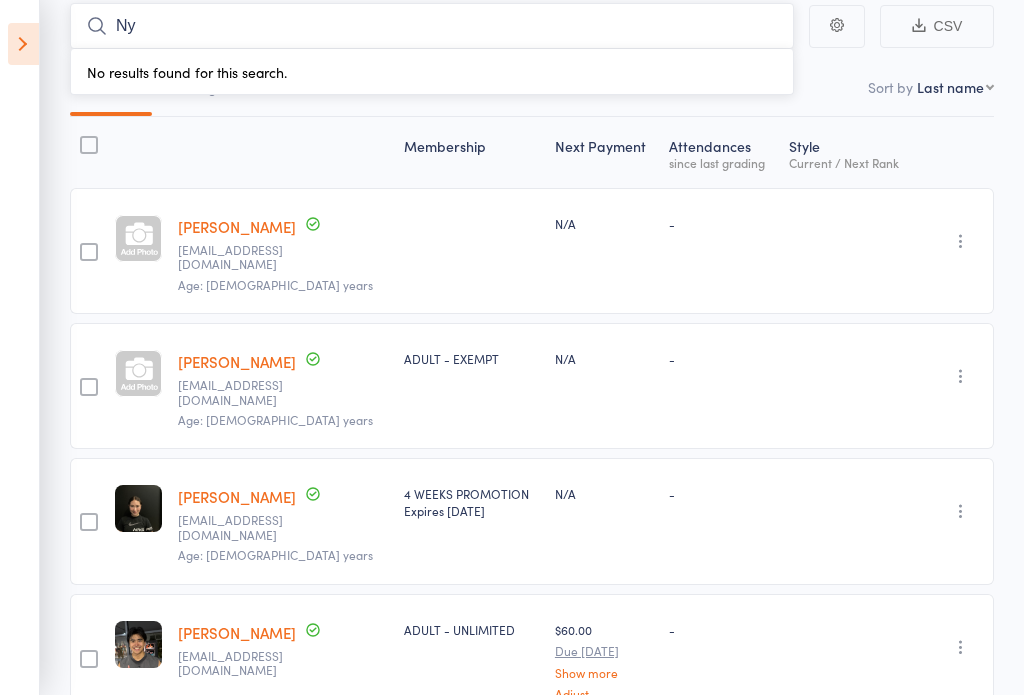 type on "N" 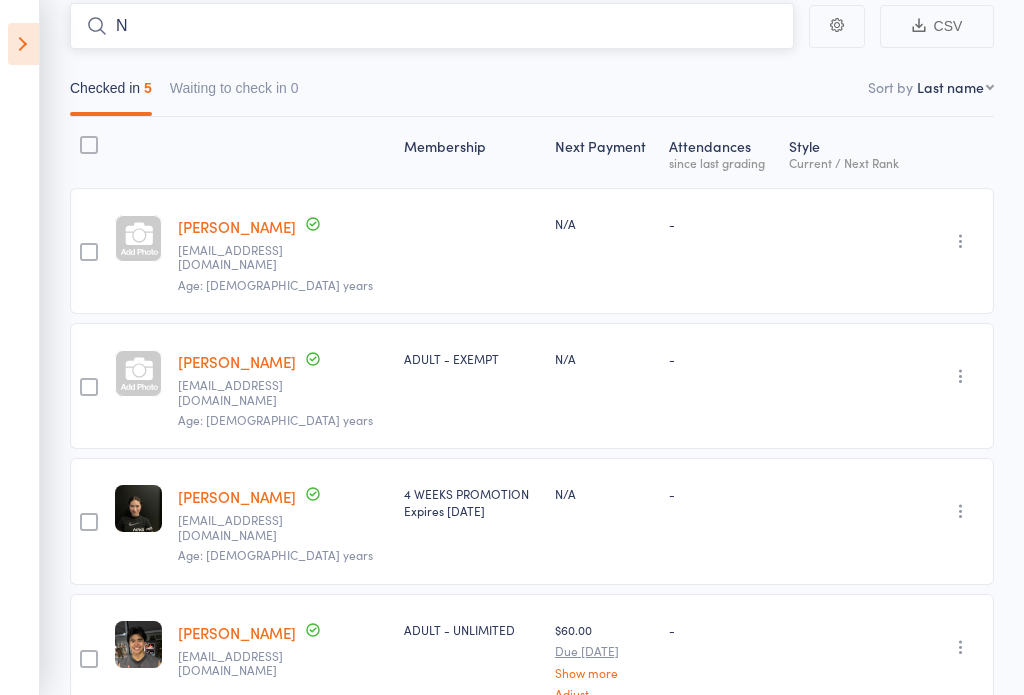 type 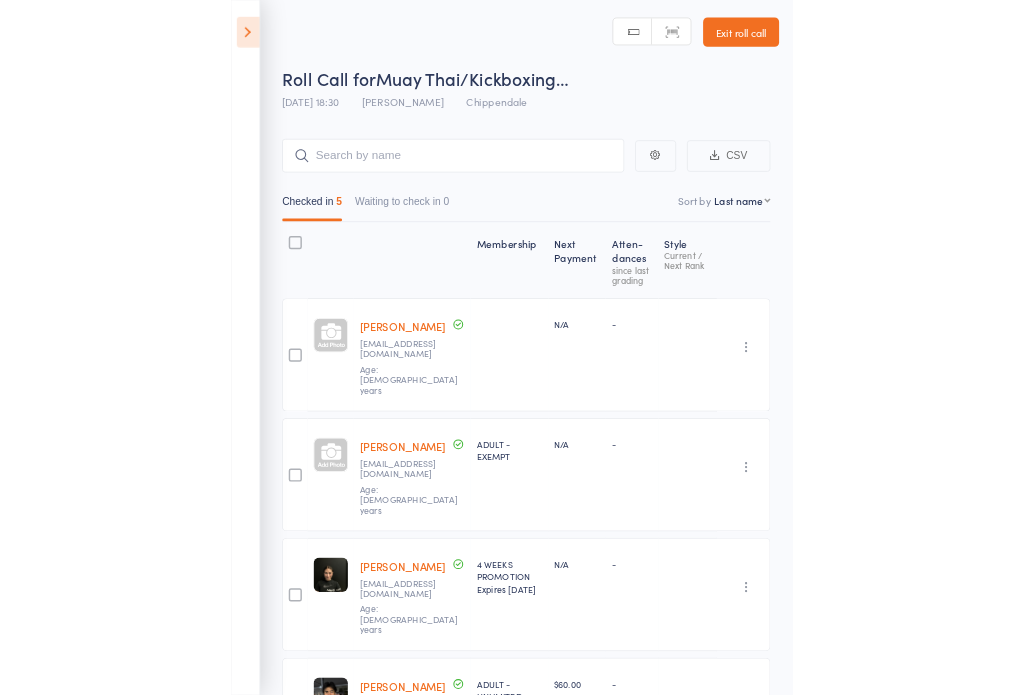 scroll, scrollTop: 183, scrollLeft: 0, axis: vertical 